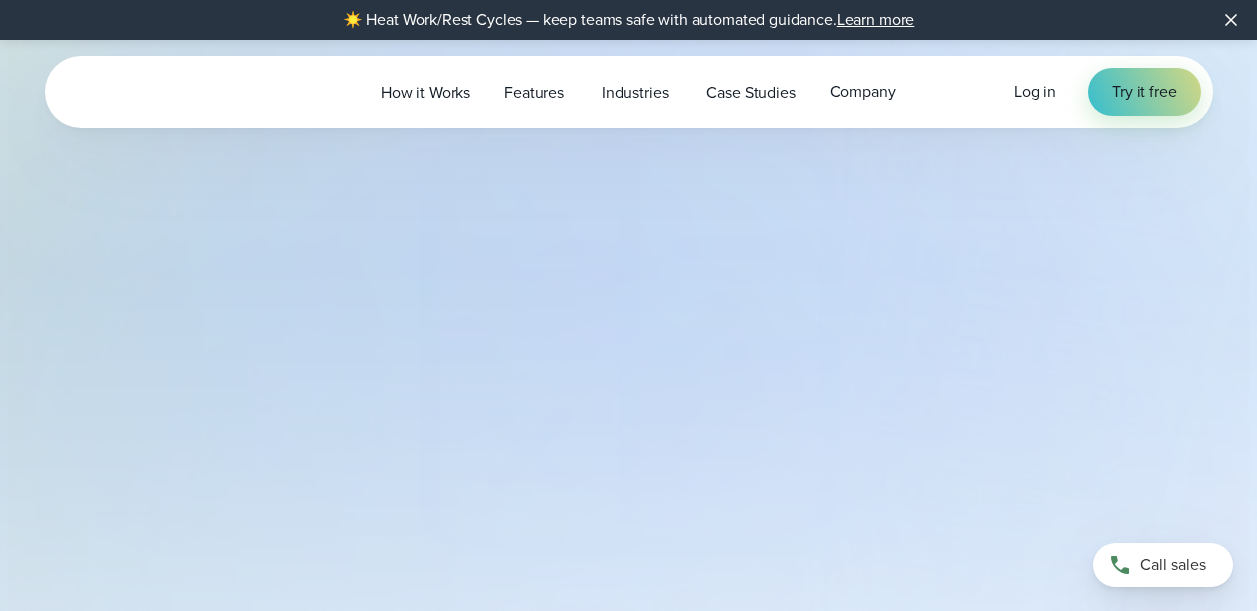 select on "***" 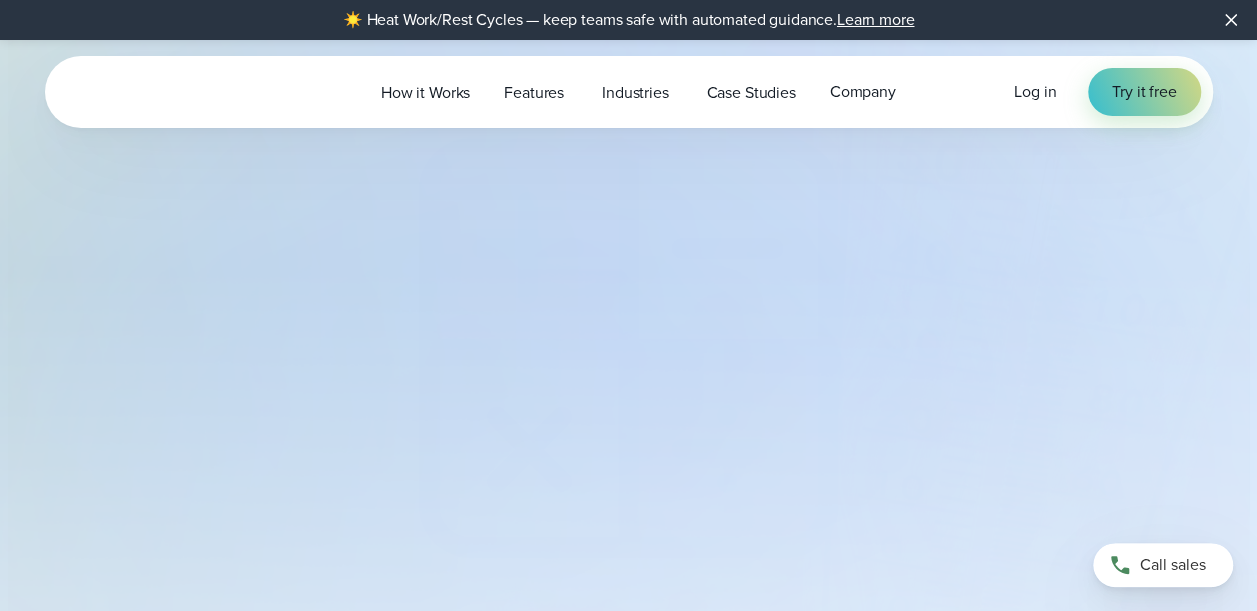 type on "*******" 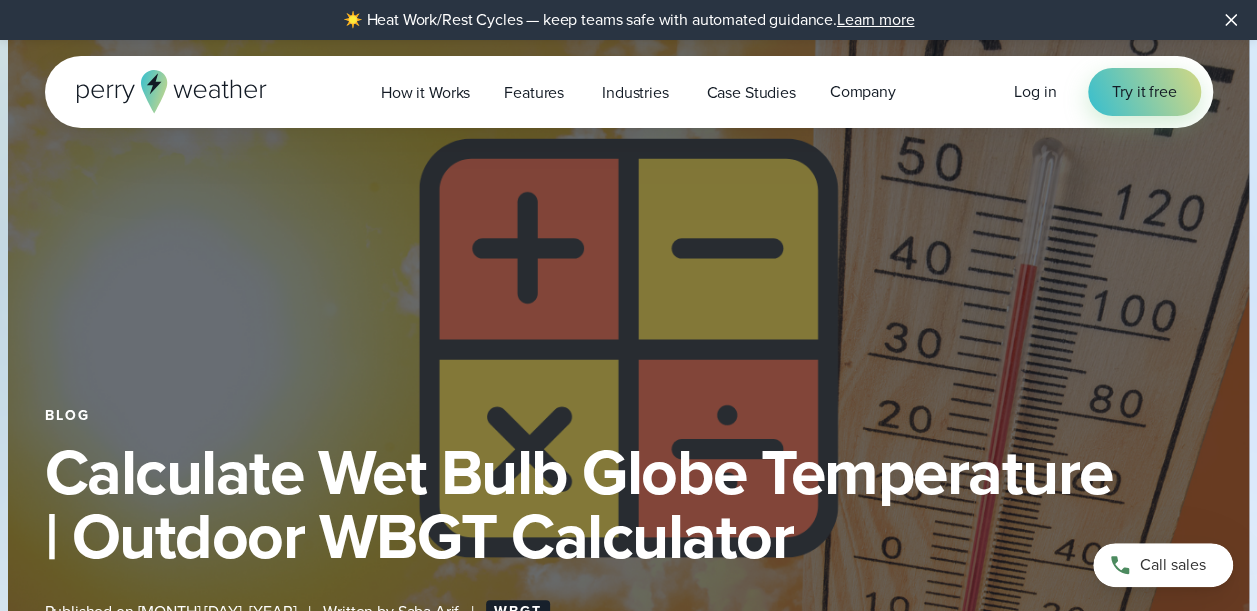 scroll, scrollTop: 0, scrollLeft: 0, axis: both 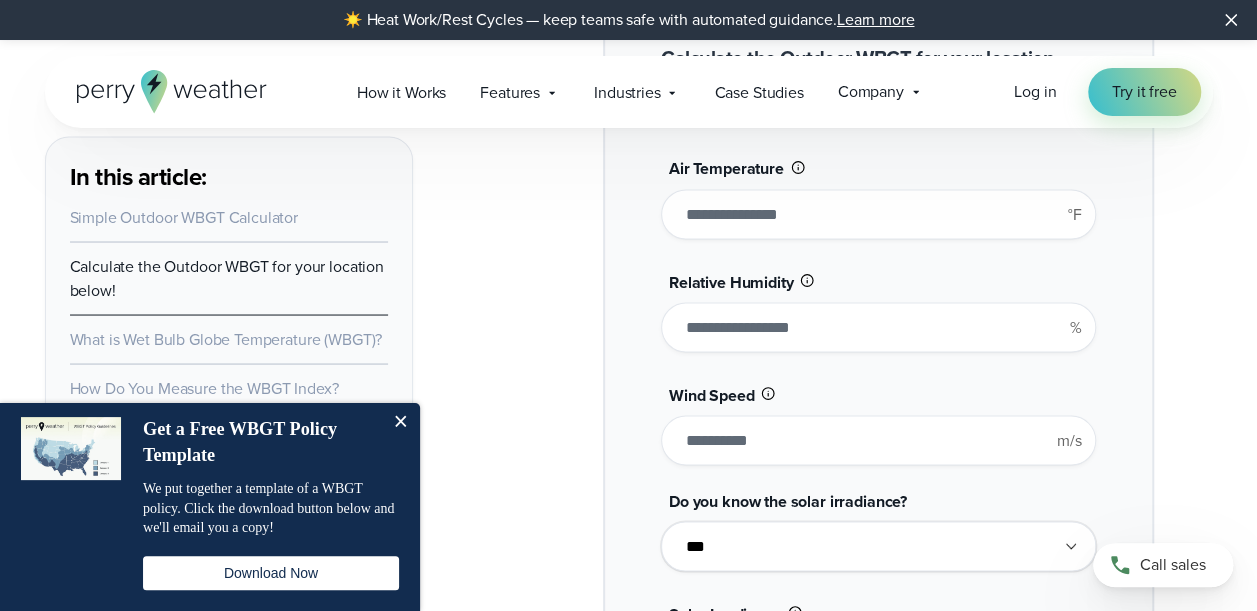 click on "**" at bounding box center (878, 214) 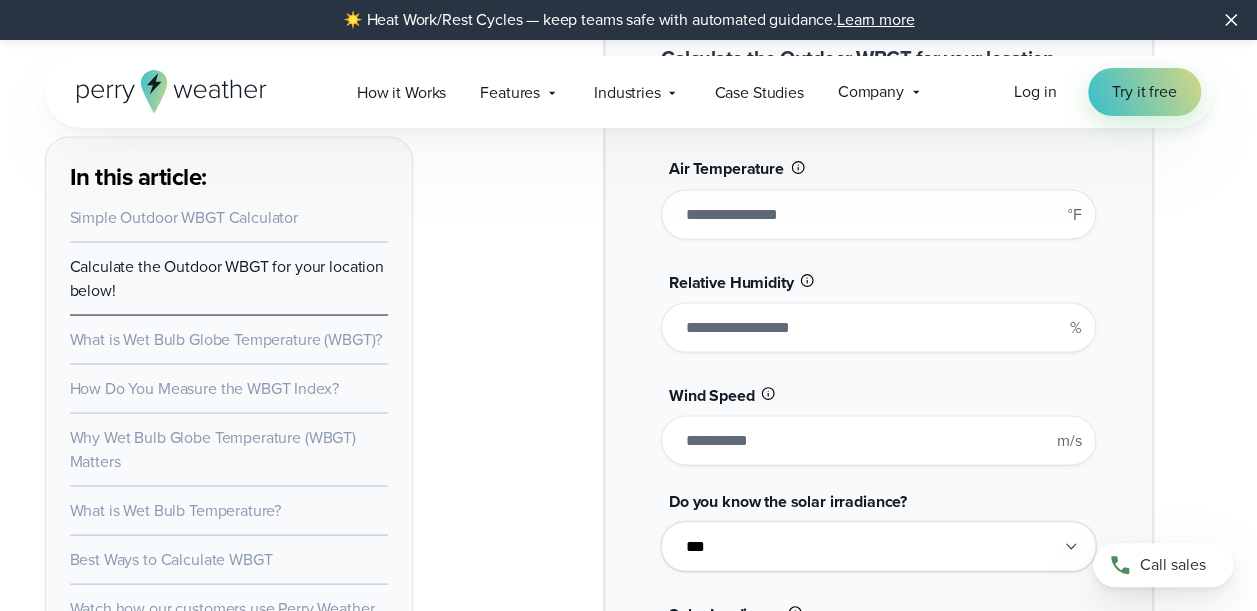 click on "In this article:
Simple Outdoor WBGT Calculator Calculate the Outdoor WBGT for your location below! What is Wet Bulb Globe Temperature (WBGT)? How Do You Measure the WBGT Index? Why Wet Bulb Globe Temperature (WBGT) Matters What is Wet Bulb Temperature? Best Ways to Calculate WBGT Watch how our customers use Perry Weather to calculate WBGT
<br />
Wet Bulb Globe Temperature , or WBGT, is your body’s true heat stress scorecard.
Unlike the  heat index
**" at bounding box center [628, 4336] 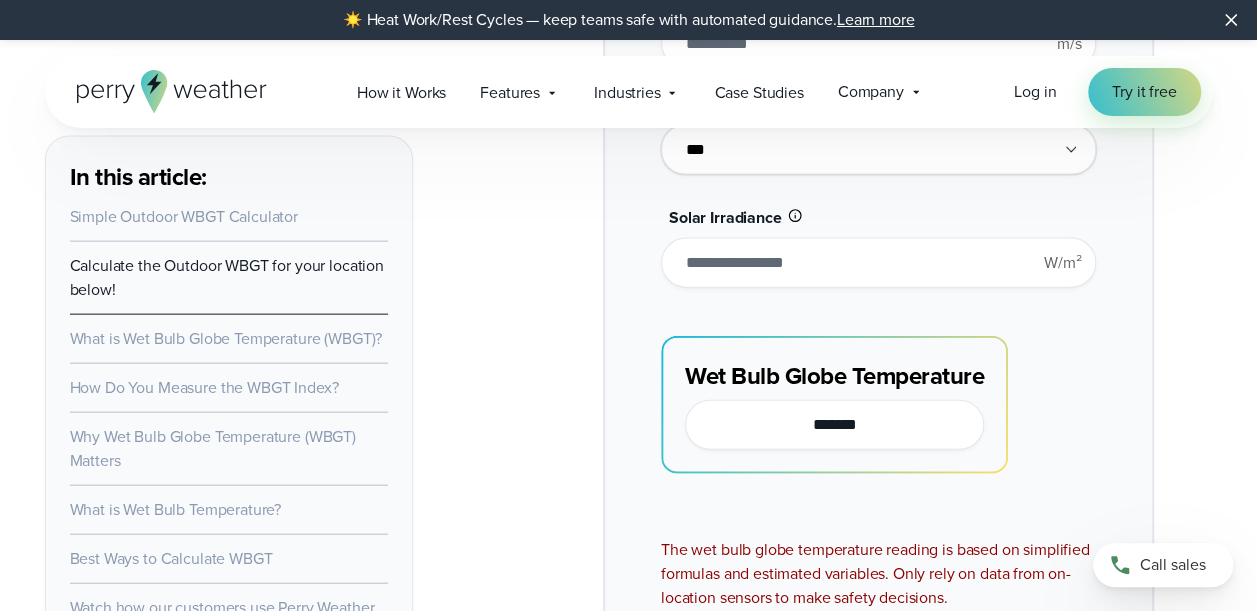 scroll, scrollTop: 2100, scrollLeft: 0, axis: vertical 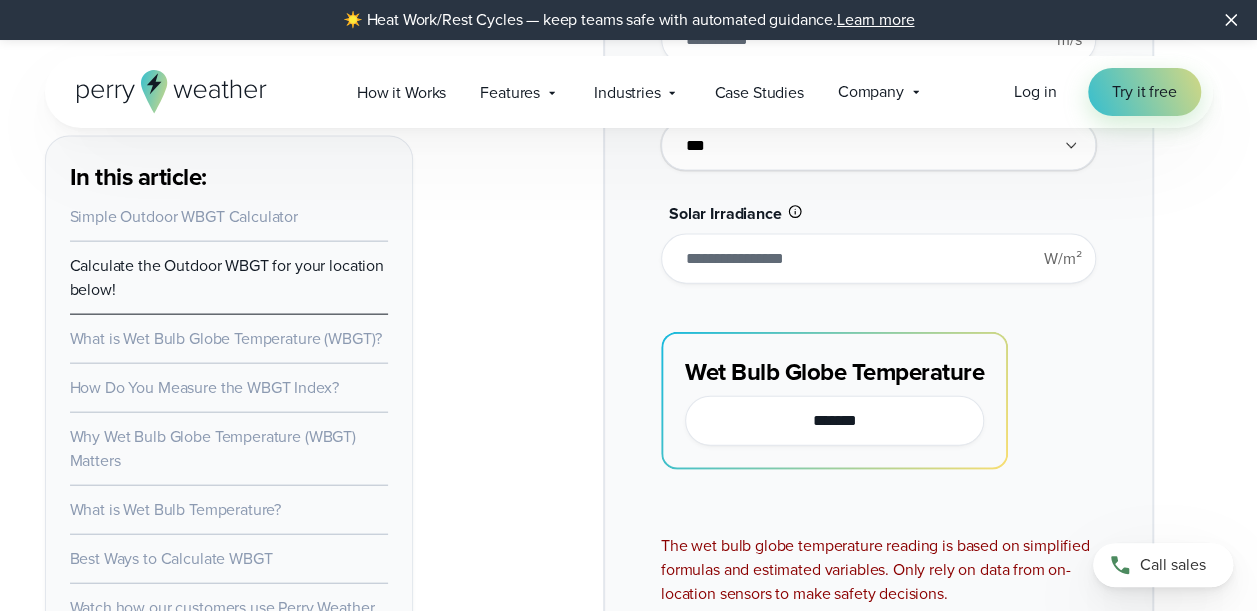 click on "**********" at bounding box center (879, 125) 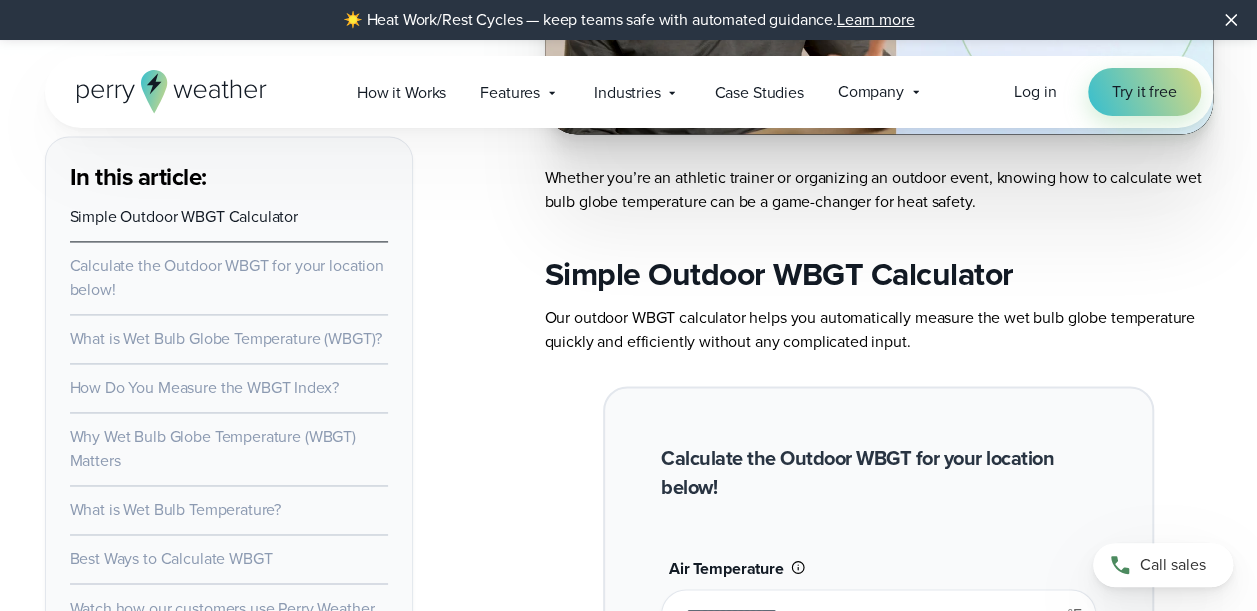 scroll, scrollTop: 1500, scrollLeft: 0, axis: vertical 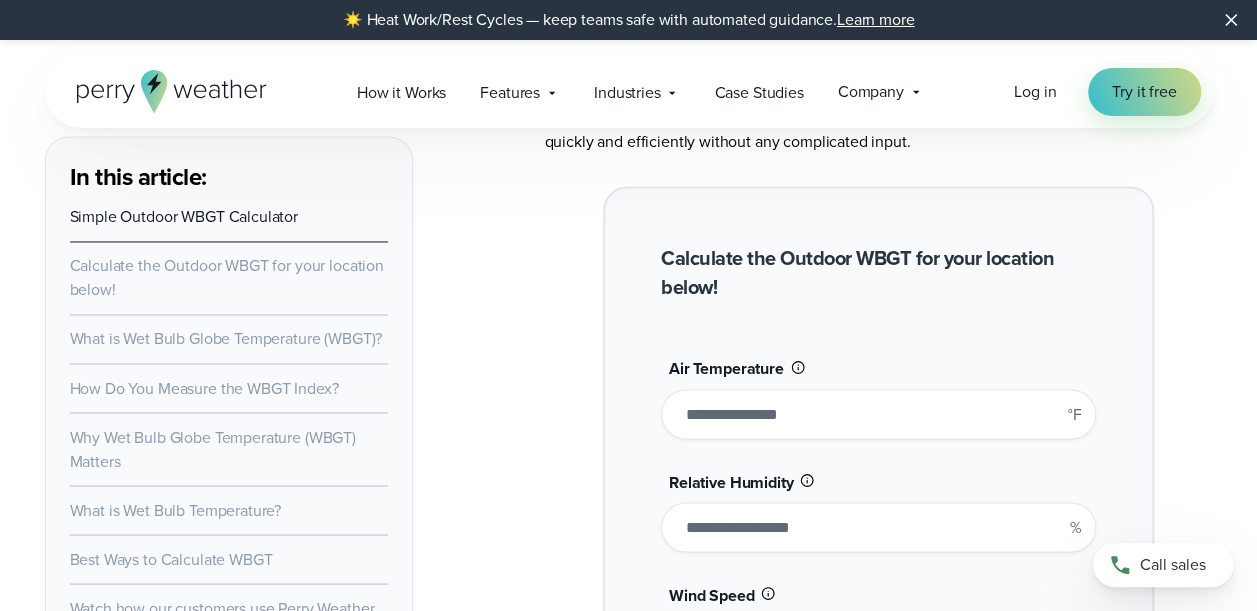 click on "**" at bounding box center [878, 414] 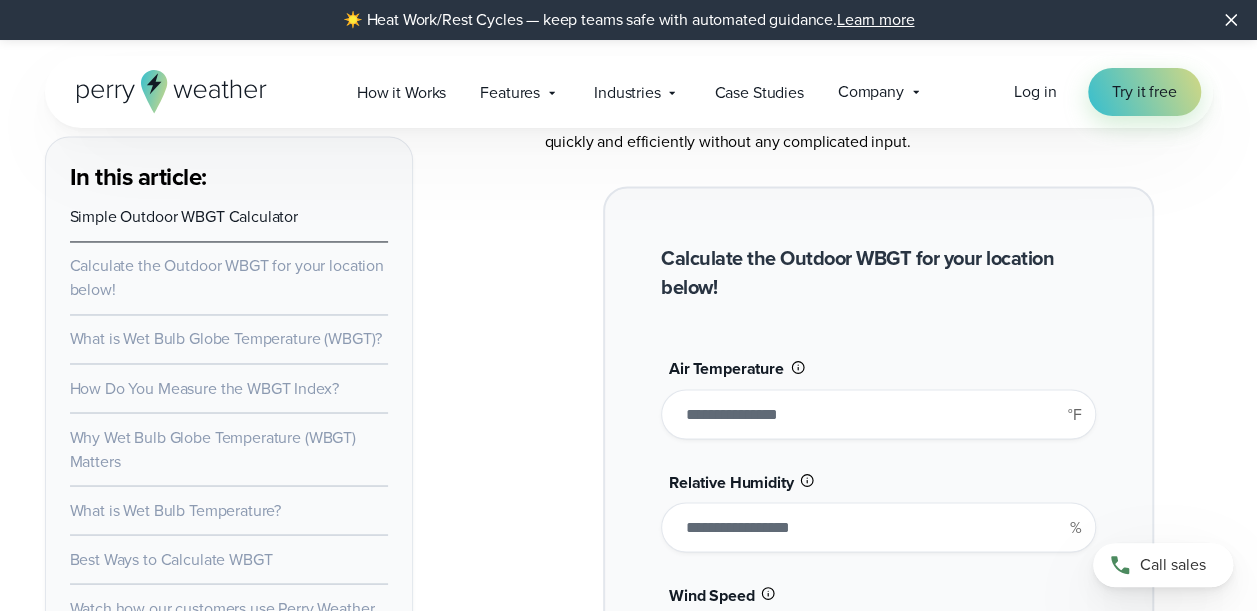 type on "*" 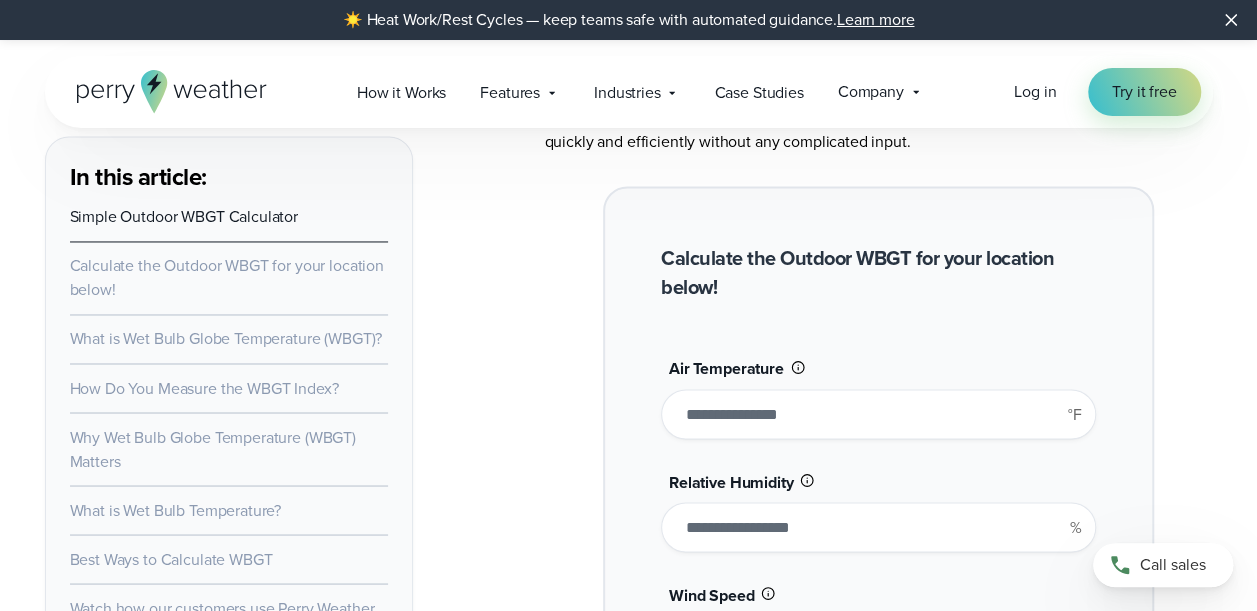 type on "******" 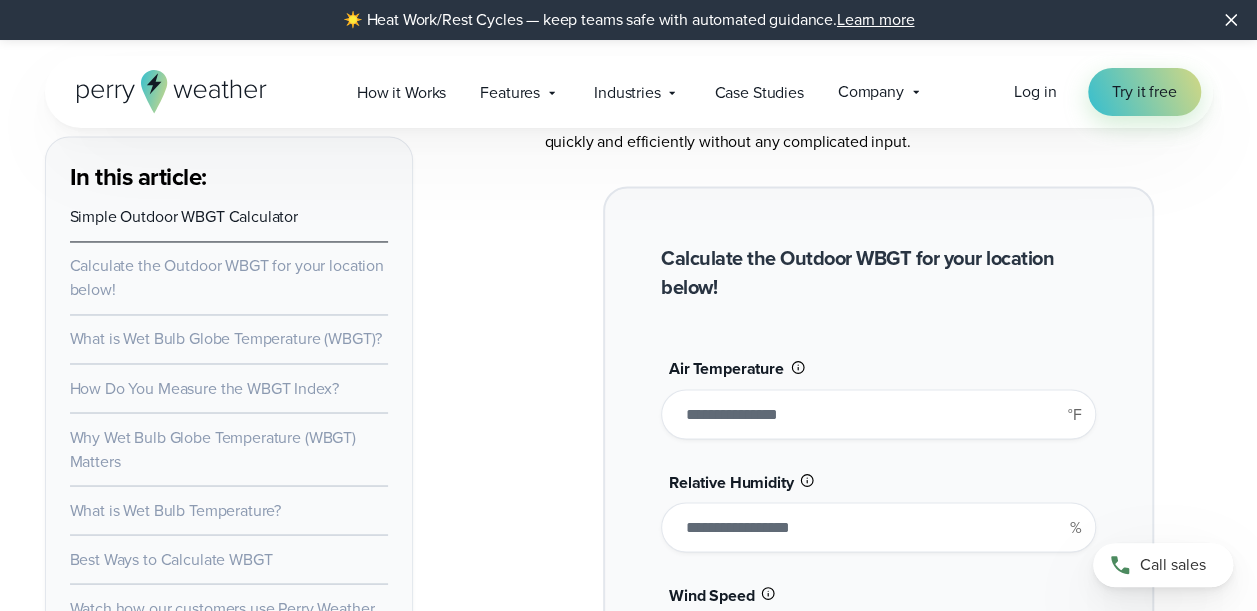 type on "**" 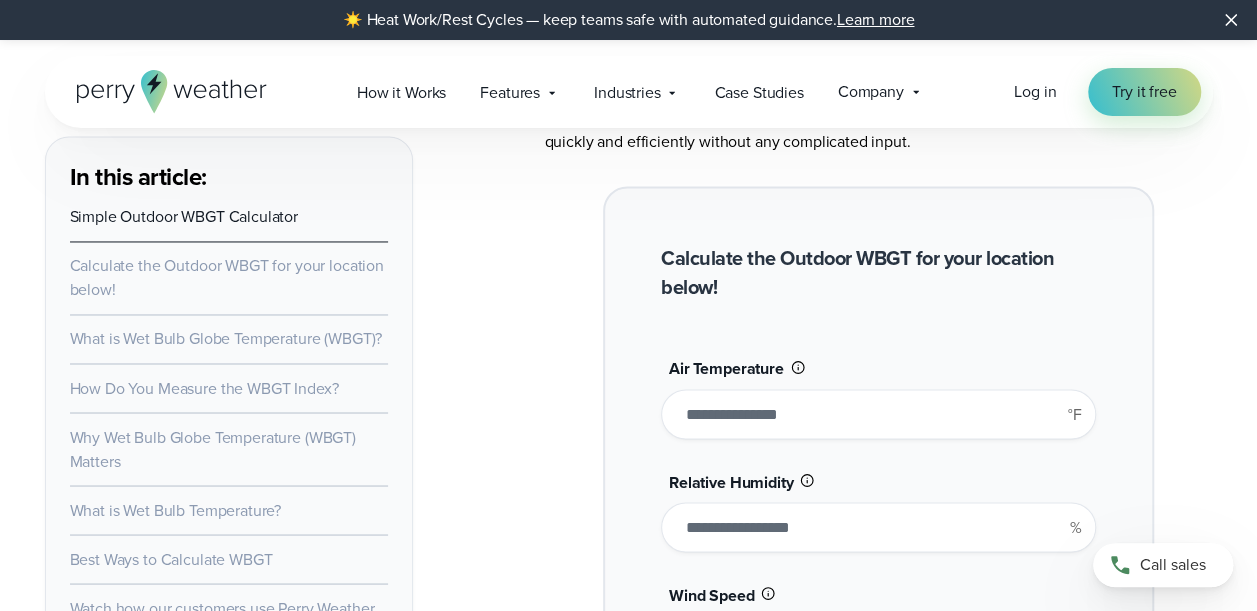 type on "*******" 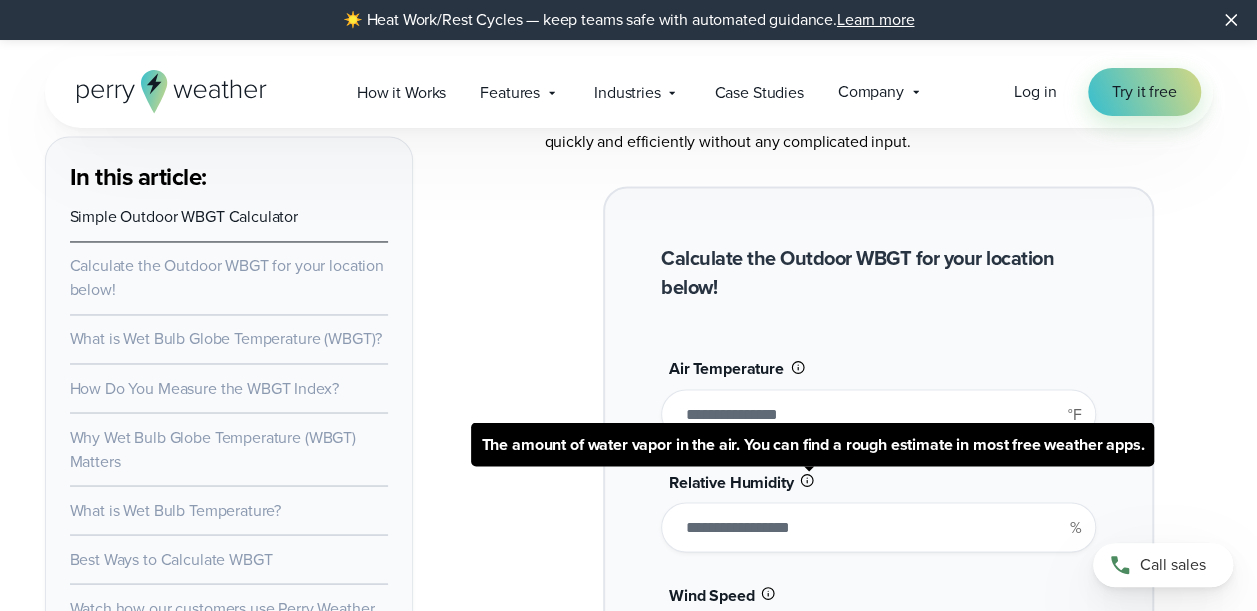 type on "**" 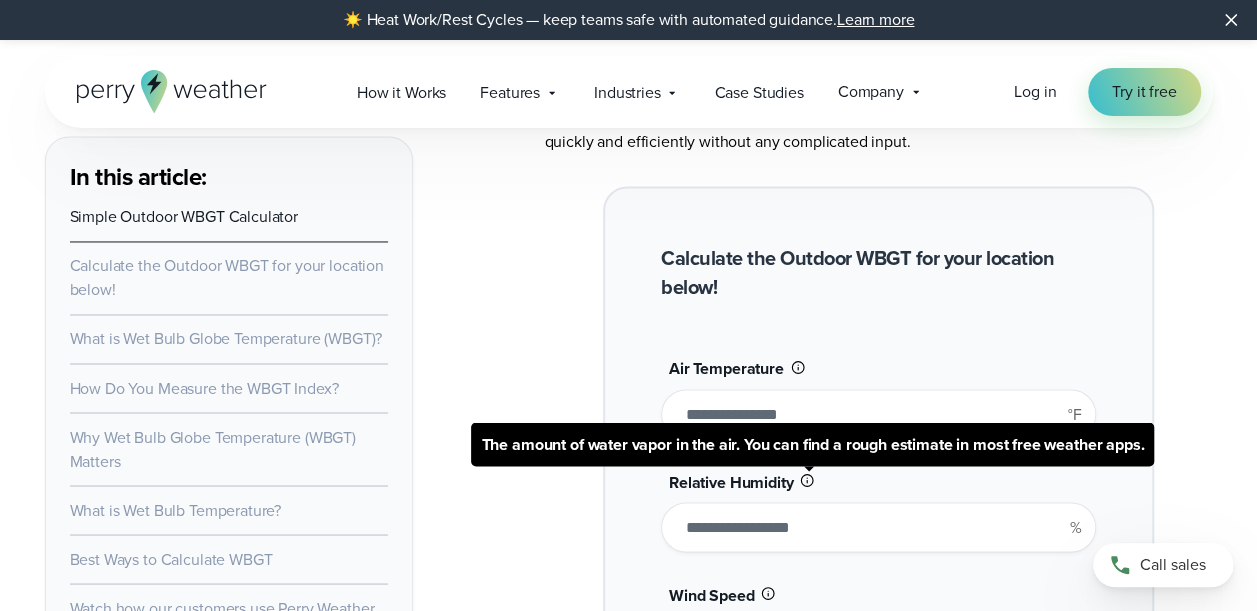 type on "*******" 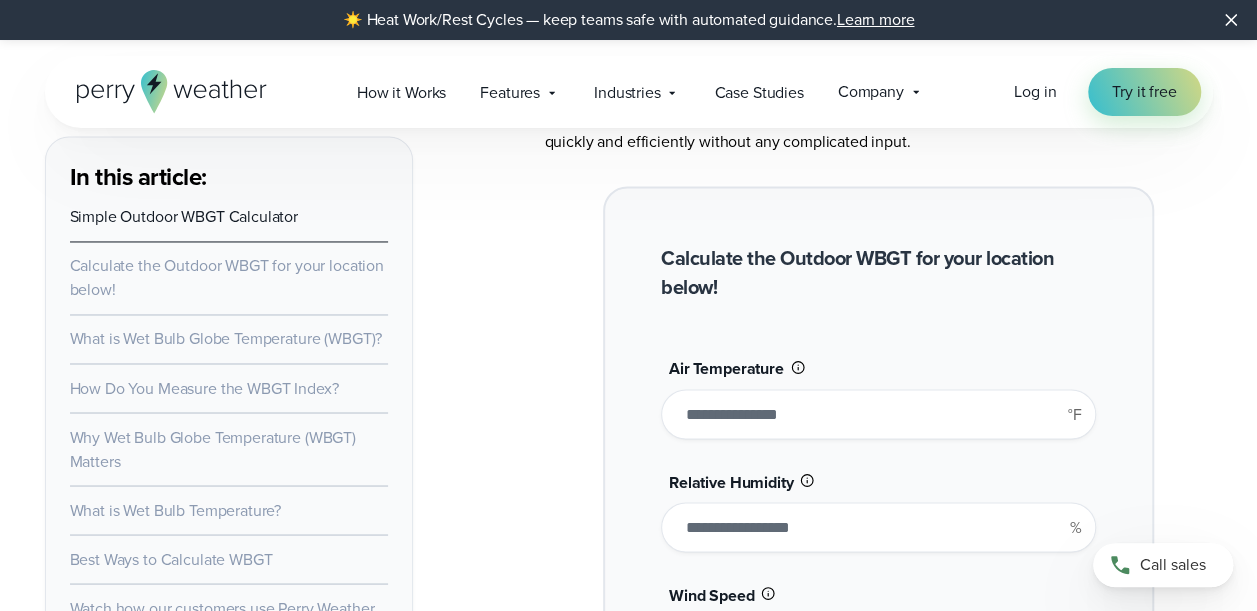 type on "**" 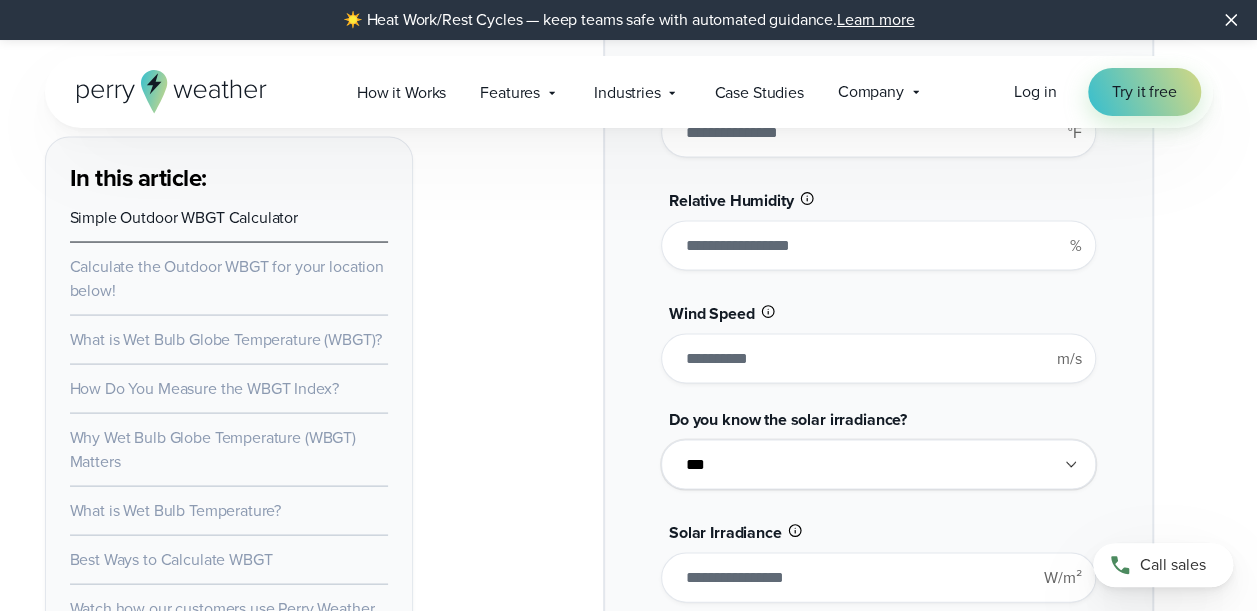 scroll, scrollTop: 1800, scrollLeft: 0, axis: vertical 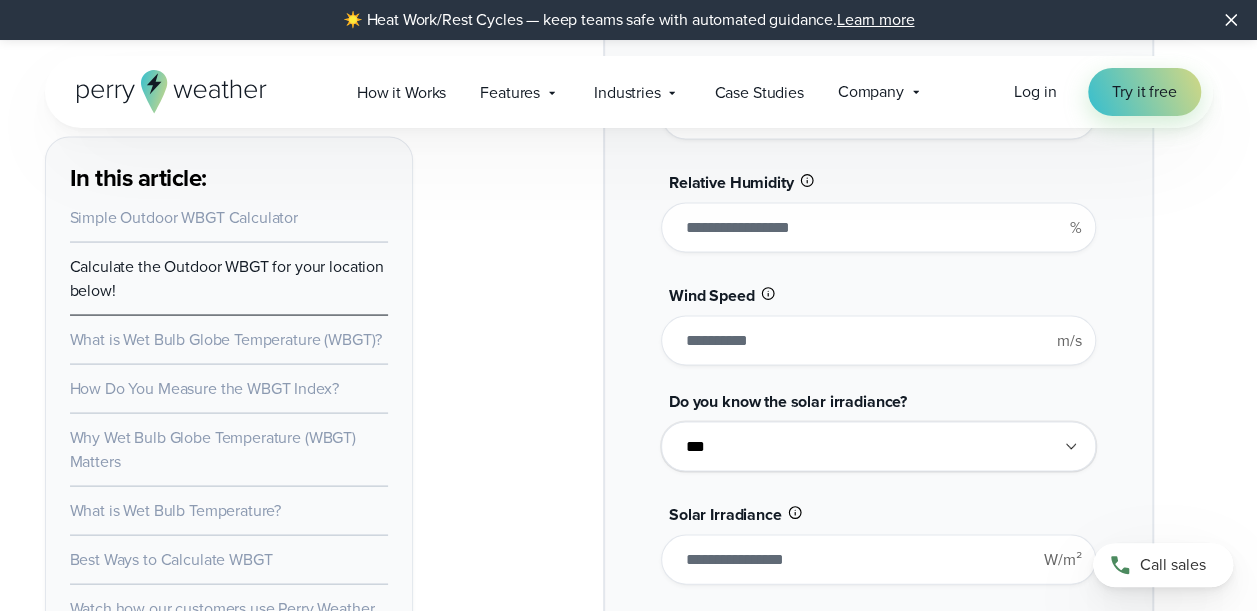 drag, startPoint x: 624, startPoint y: 352, endPoint x: 560, endPoint y: 351, distance: 64.00781 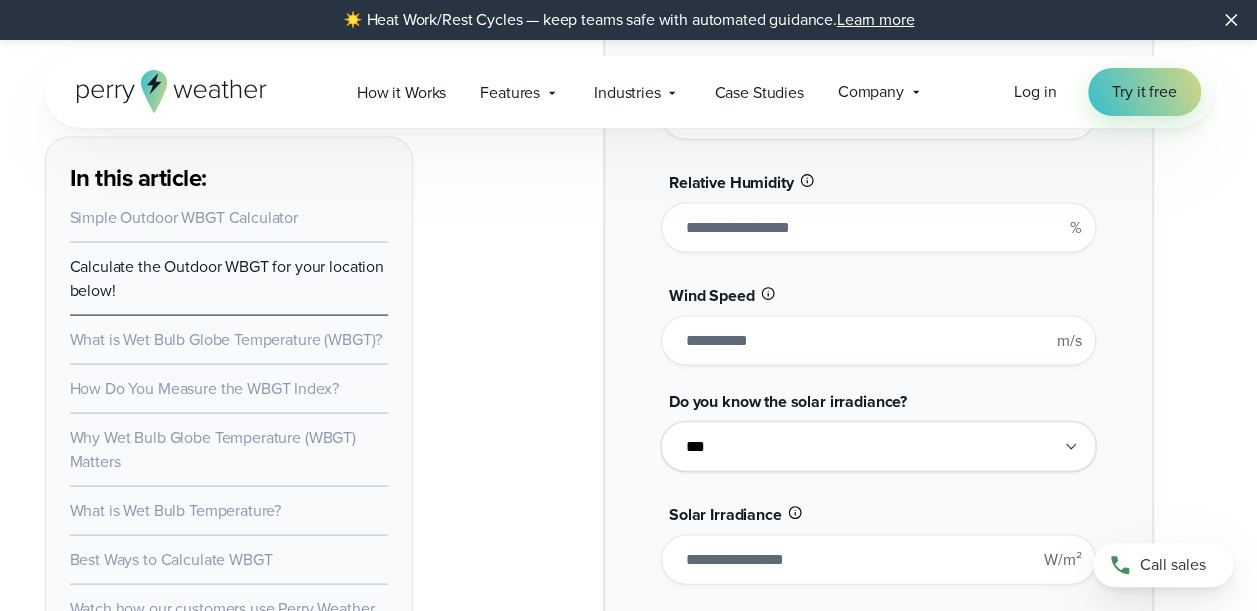 type on "*" 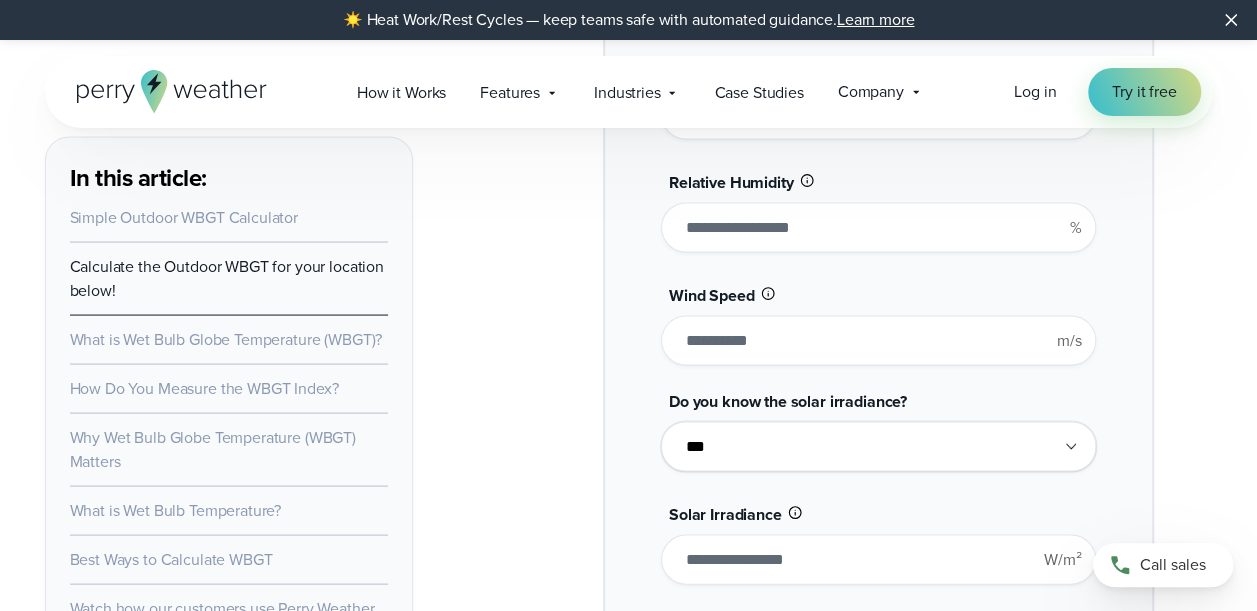 type on "*******" 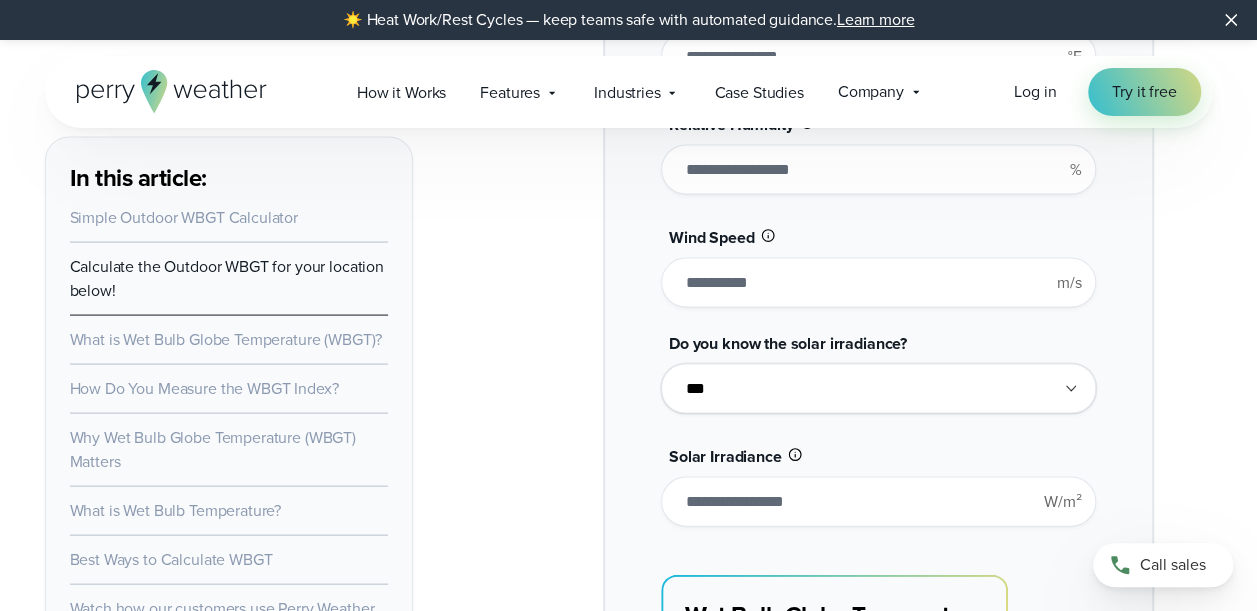 scroll, scrollTop: 1900, scrollLeft: 0, axis: vertical 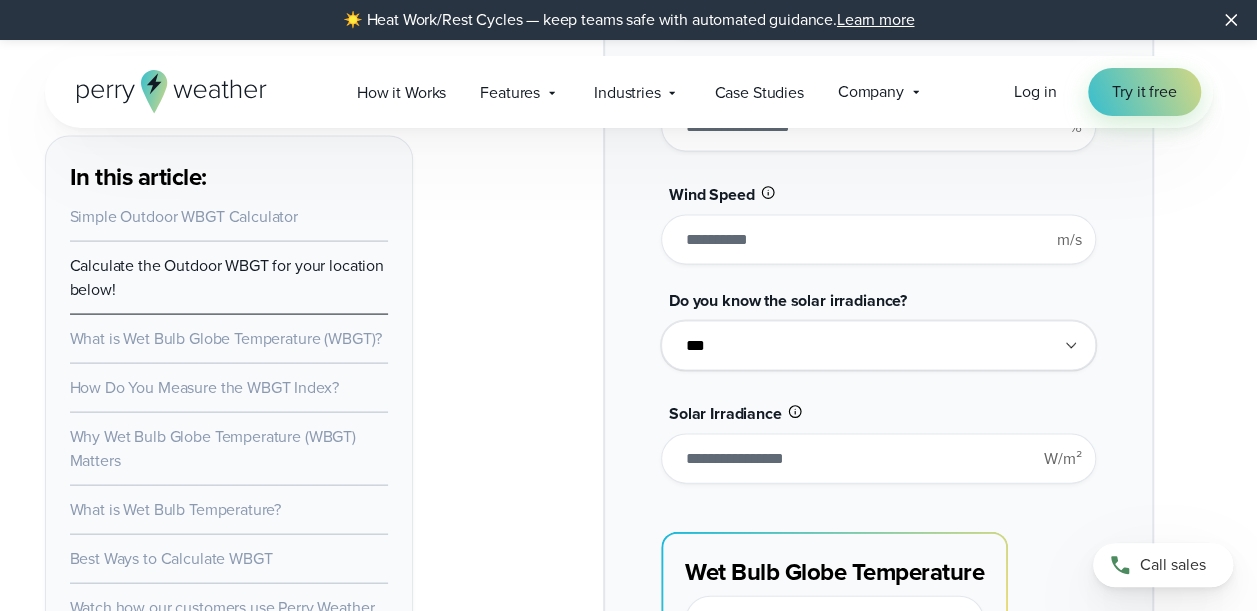 click on "**********" at bounding box center [878, 346] 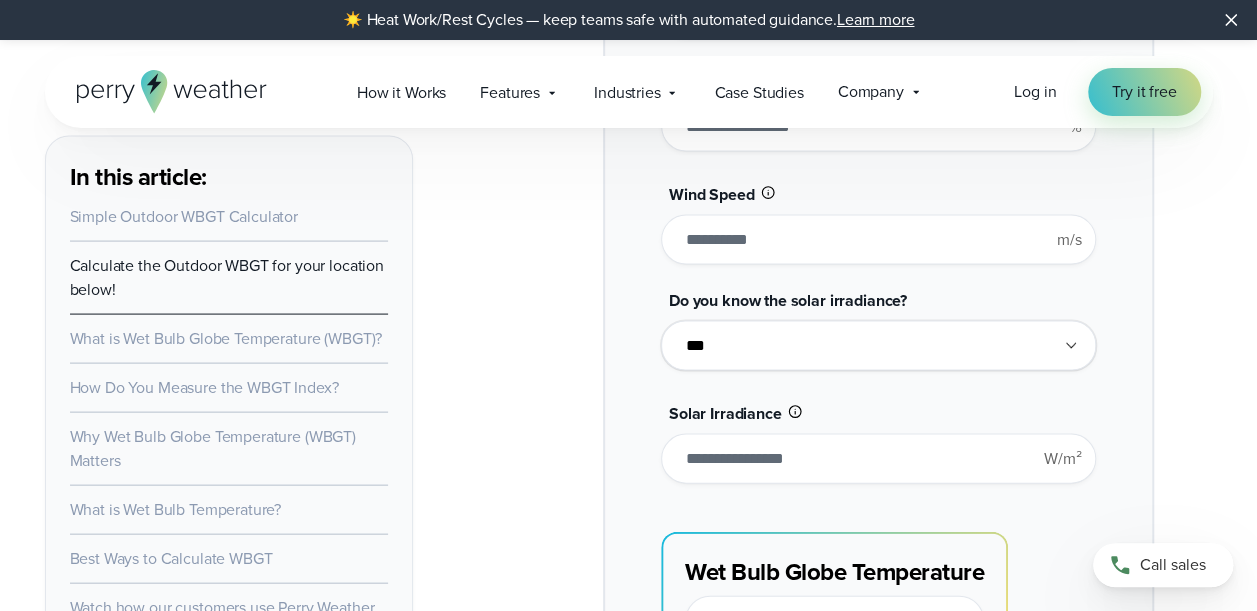 select on "**" 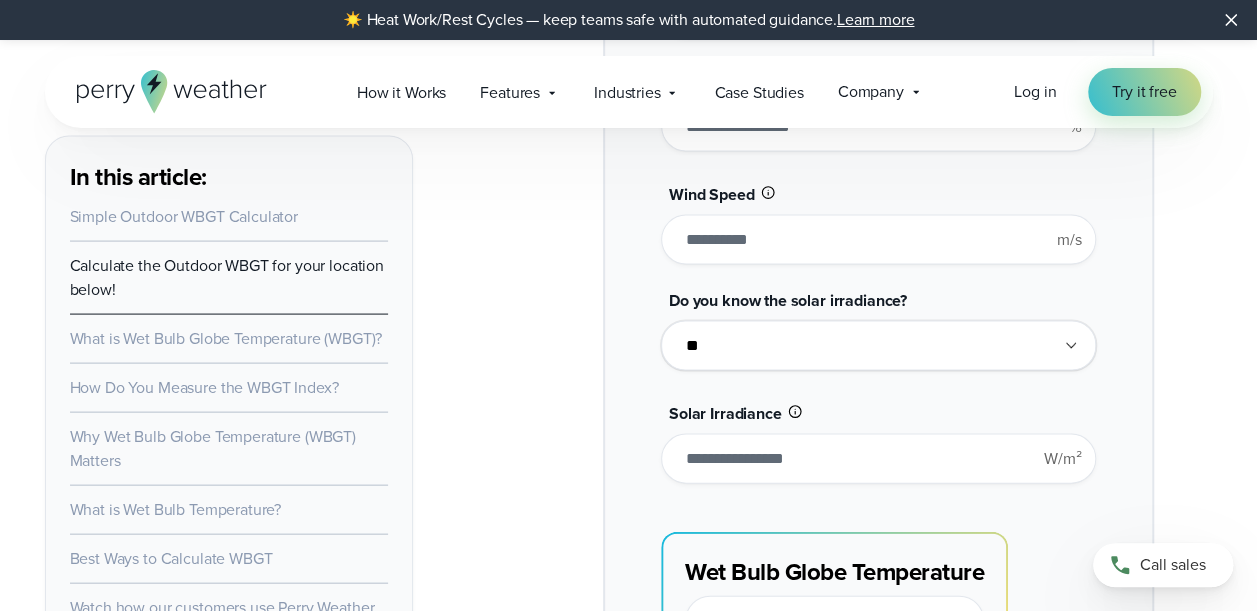 click on "**********" at bounding box center (878, 346) 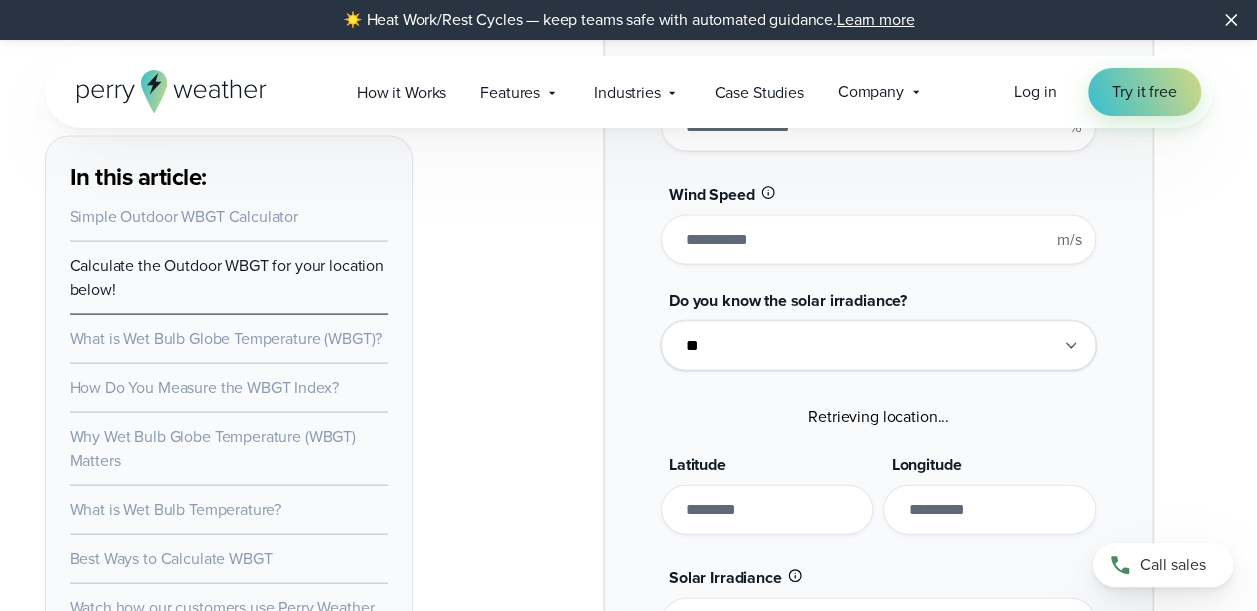 click on "**********" at bounding box center (879, 407) 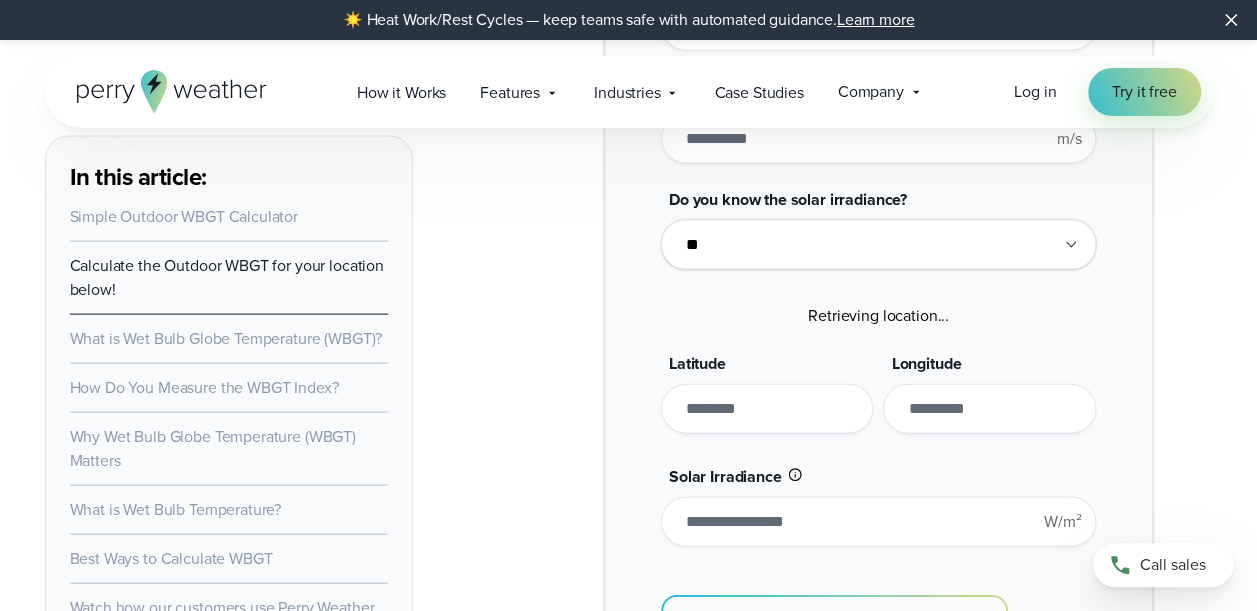 scroll, scrollTop: 2100, scrollLeft: 0, axis: vertical 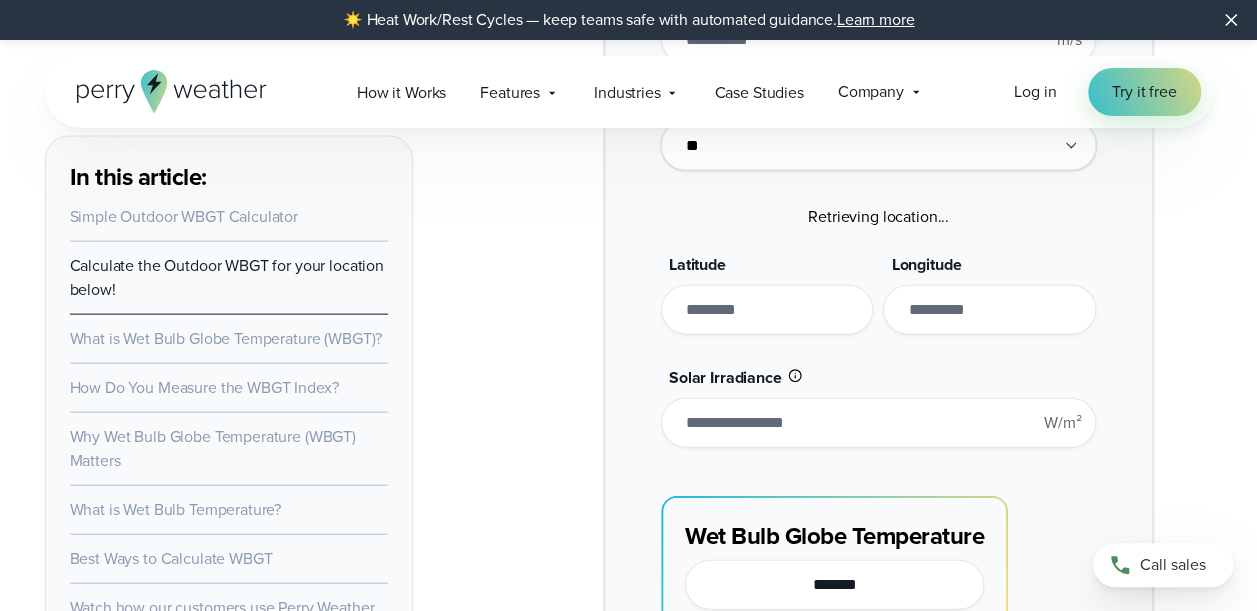 click at bounding box center [767, 310] 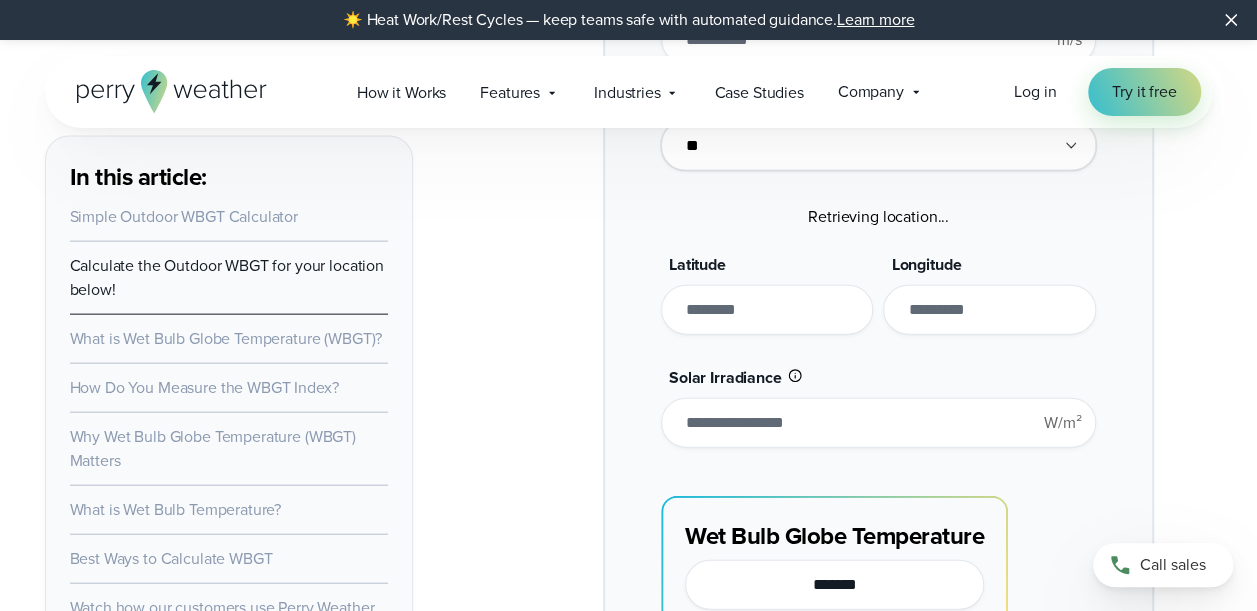 click on "**********" at bounding box center [879, 207] 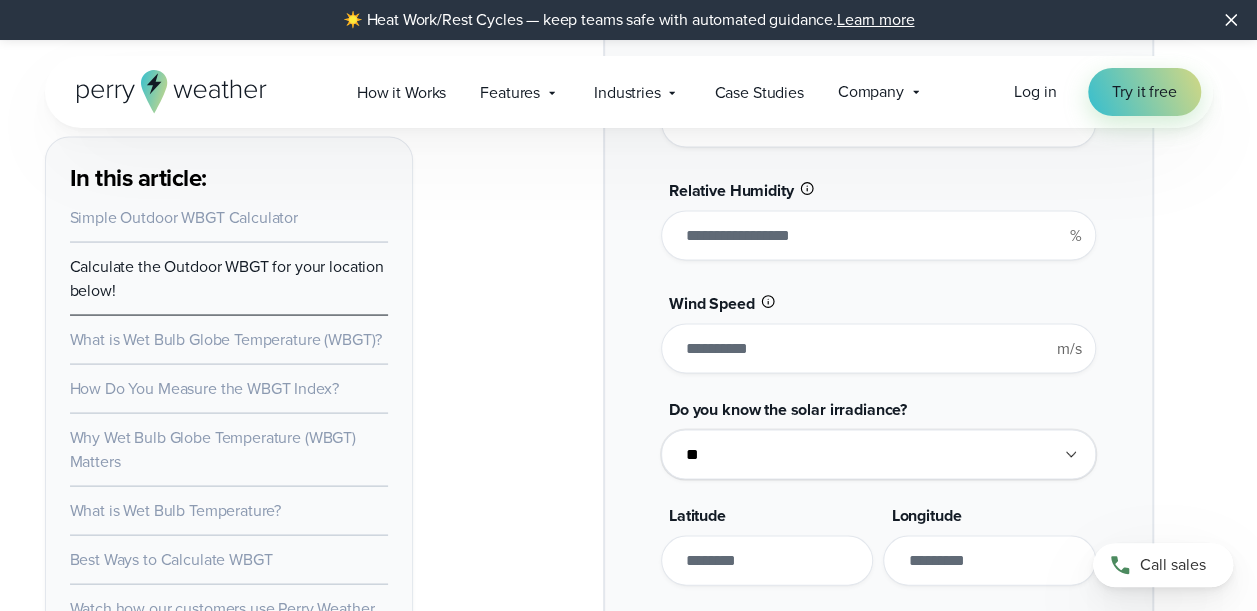 scroll, scrollTop: 1834, scrollLeft: 0, axis: vertical 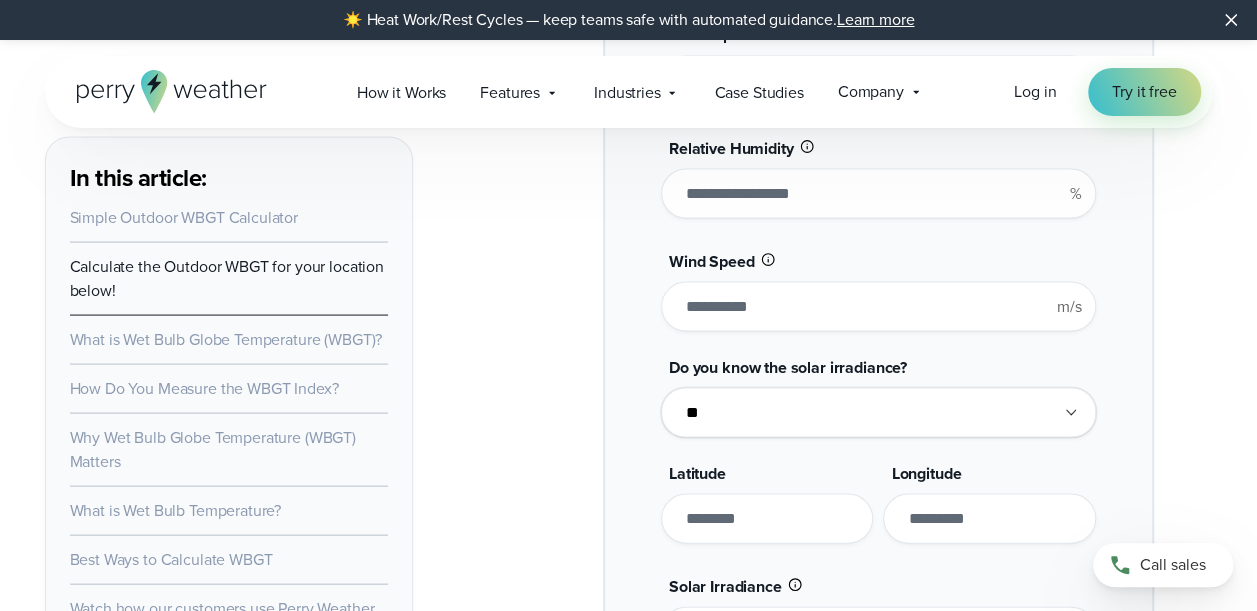 click at bounding box center (767, 518) 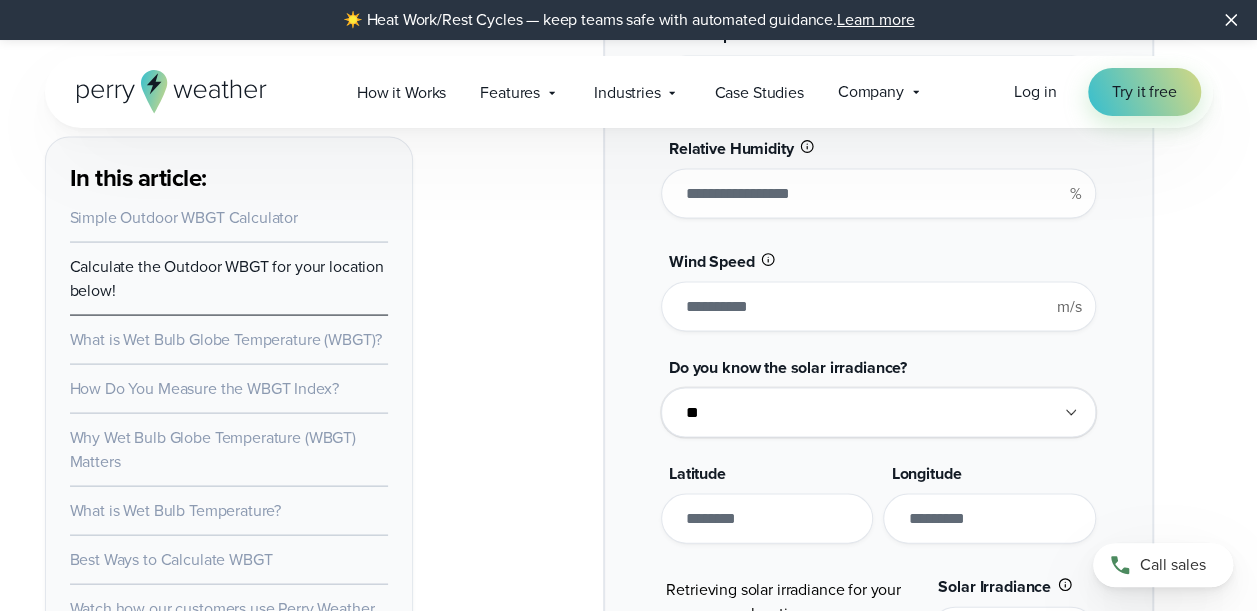 type on "*****" 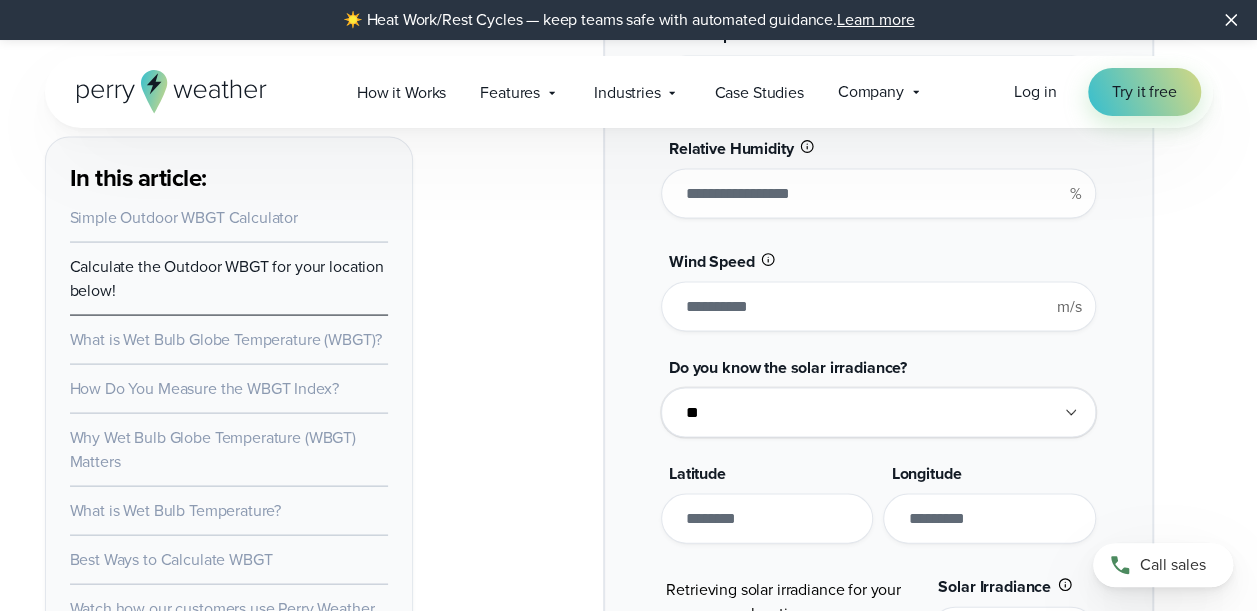 type on "******" 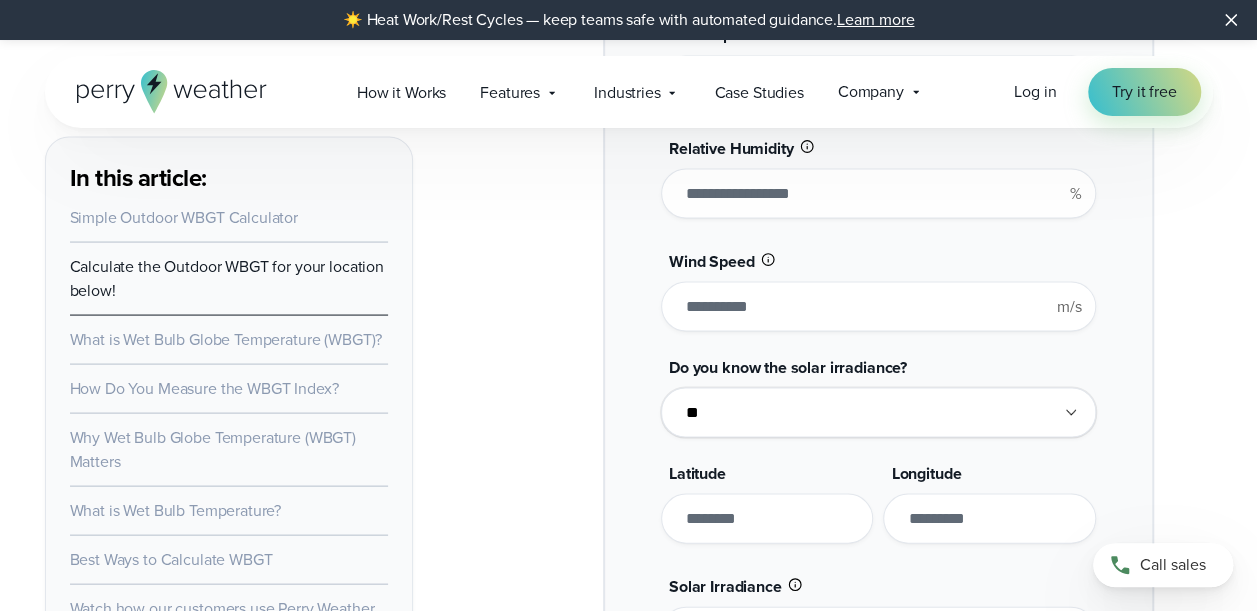 type on "*******" 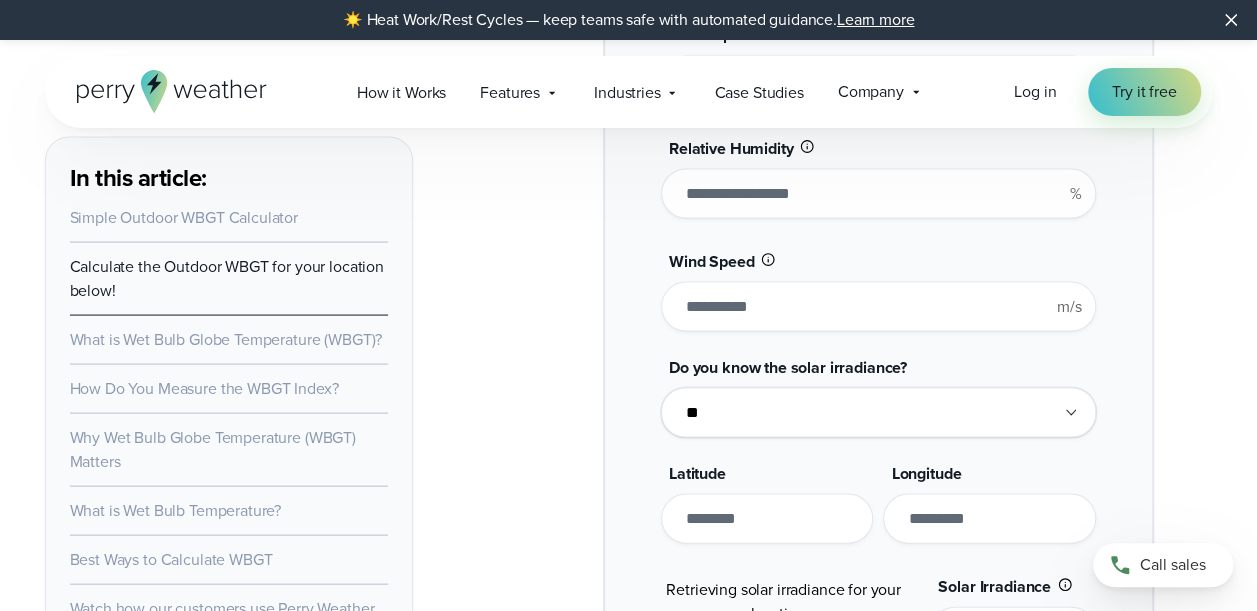 type on "********" 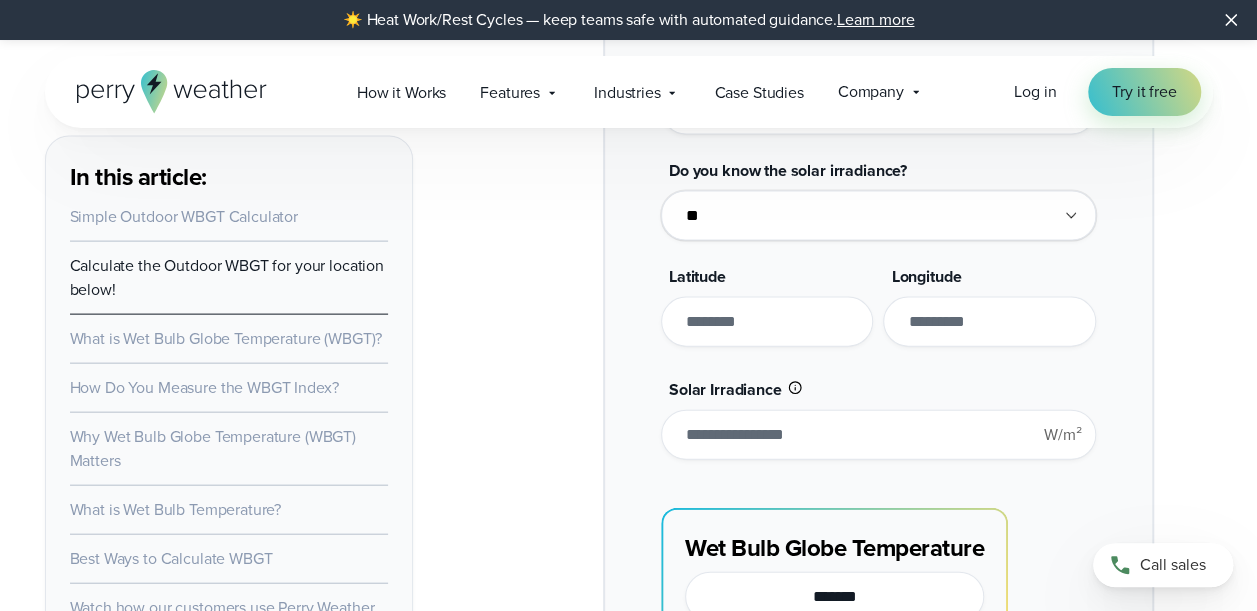 scroll, scrollTop: 2134, scrollLeft: 0, axis: vertical 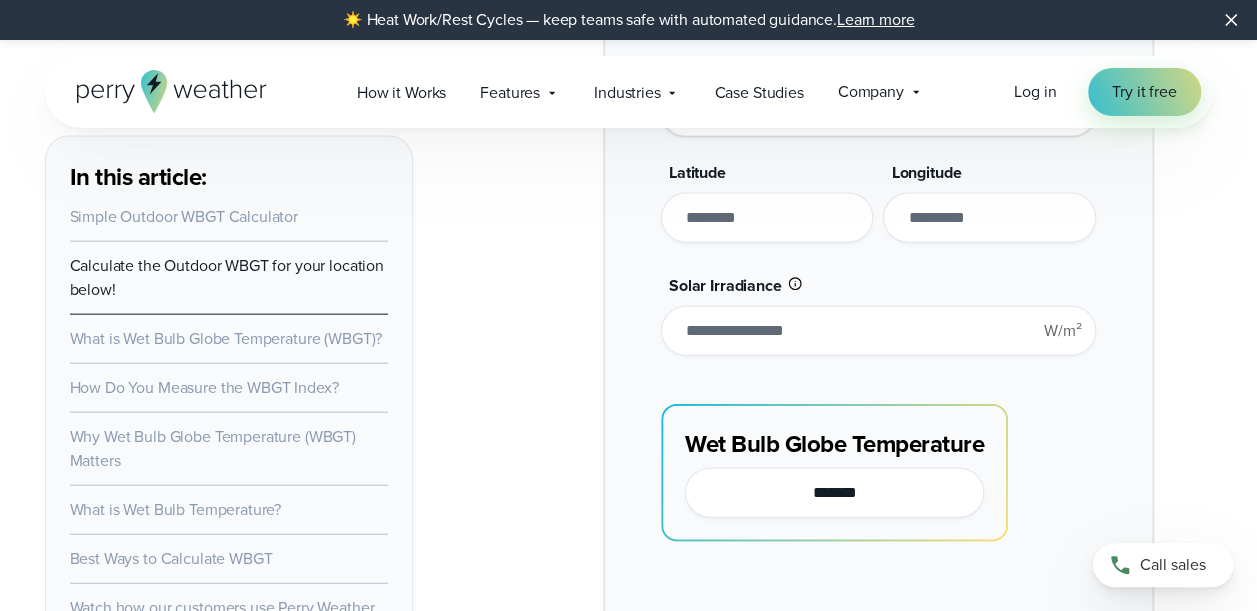 click on "**********" at bounding box center (879, 144) 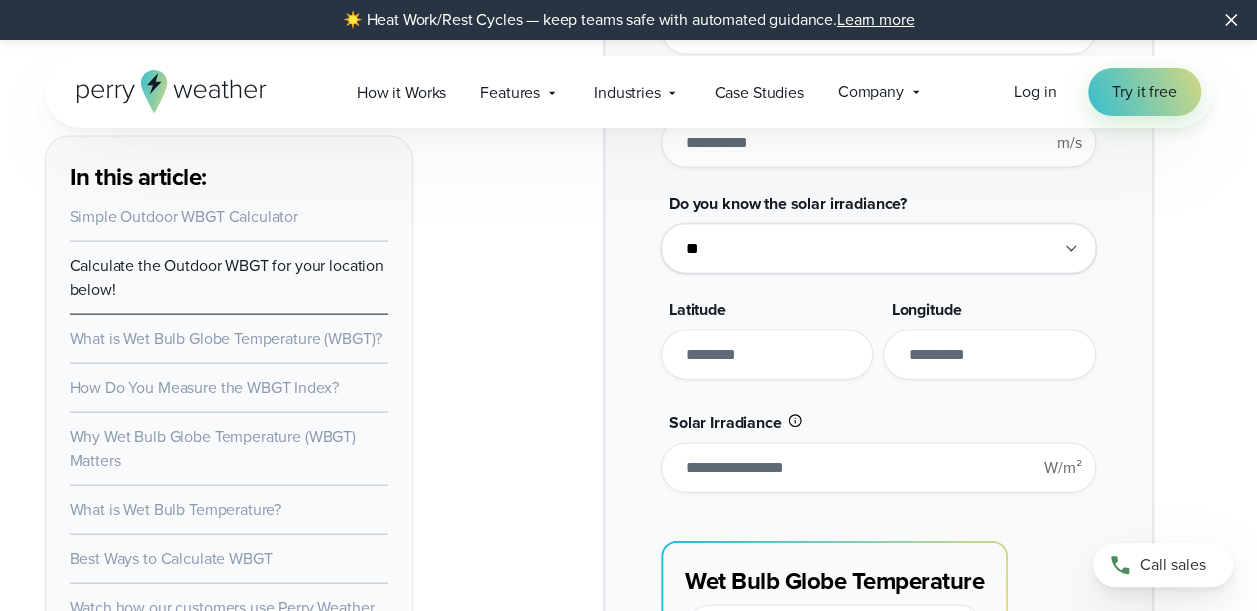 scroll, scrollTop: 2134, scrollLeft: 0, axis: vertical 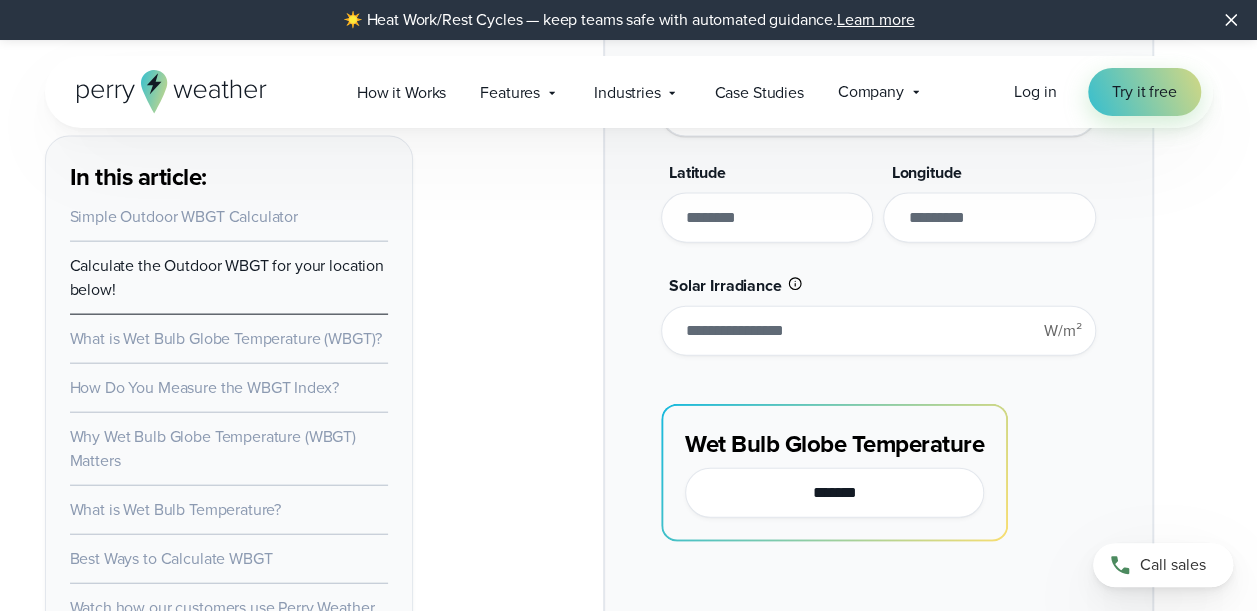 click on "**********" at bounding box center (878, 144) 